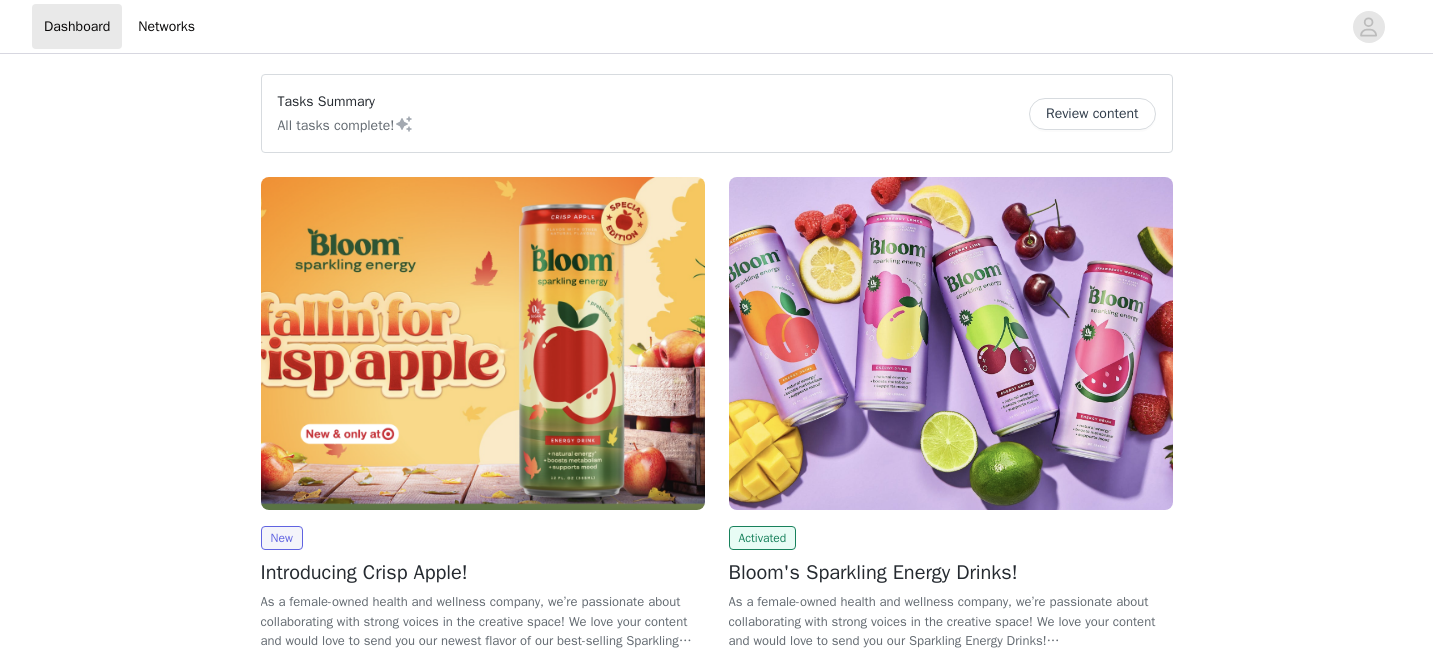 scroll, scrollTop: 87, scrollLeft: 0, axis: vertical 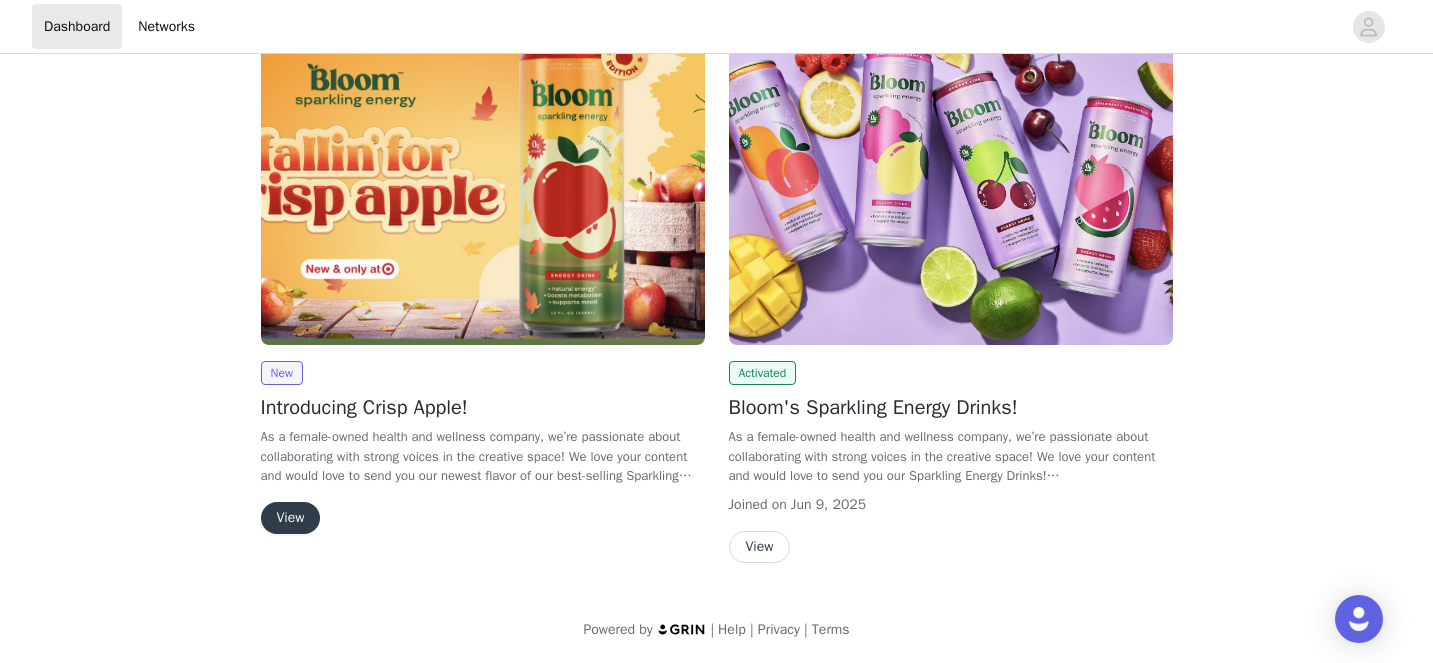 click on "New    Introducing Crisp Apple!   As a female-owned health and wellness company, we’re passionate about collaborating with strong voices in the creative space! We love your content and would love to send you our newest flavor of our best-selling Sparkling Energy Drinks,  Crisp Apple ! Crisp Apple is  NEW  and exclusive to Target! Crisp Apple is a refreshing and vibrant flavor that captures the feeling of biting into a freshly picked apple. It balances sweetness and tartness for a lively experience, with a juicy burst of energy! We can't wait for you to try it!
(Our products are not intended for individuals under the age of 18. By submitting a proposal, you are confirming you are  18 or older )         View" at bounding box center (483, 447) 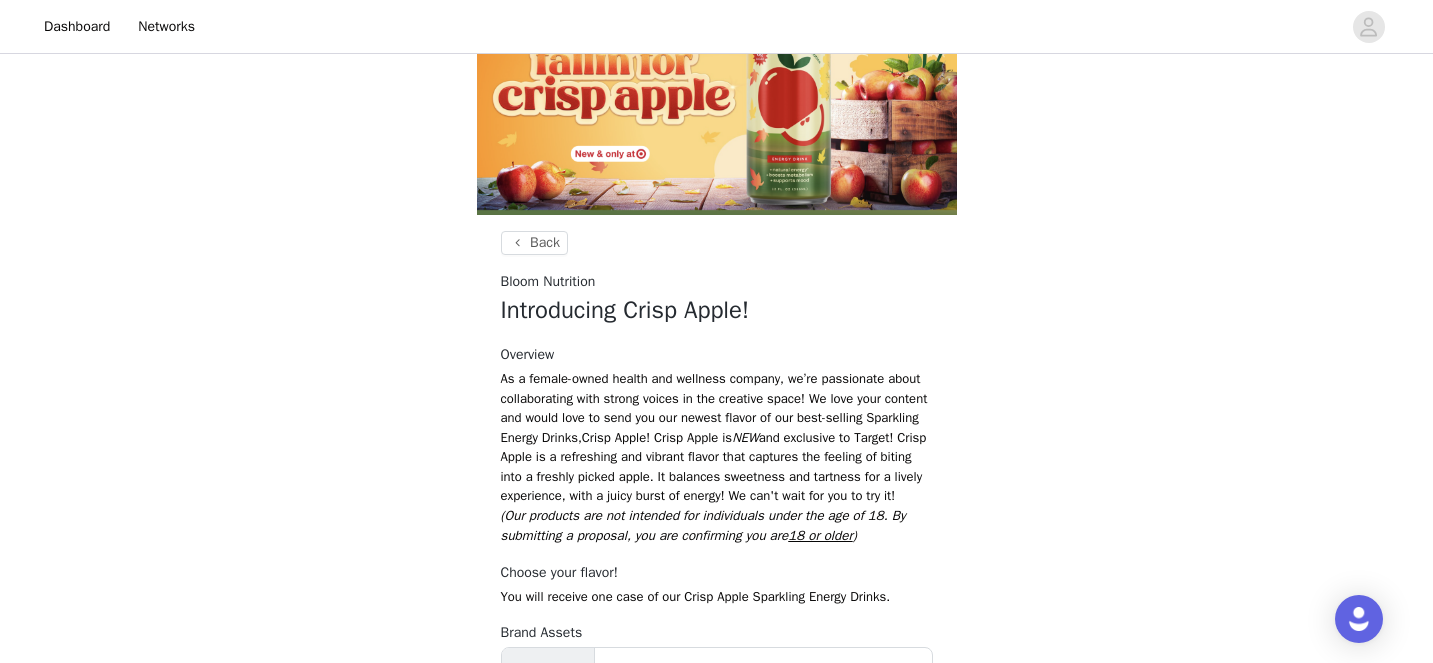 scroll, scrollTop: 345, scrollLeft: 0, axis: vertical 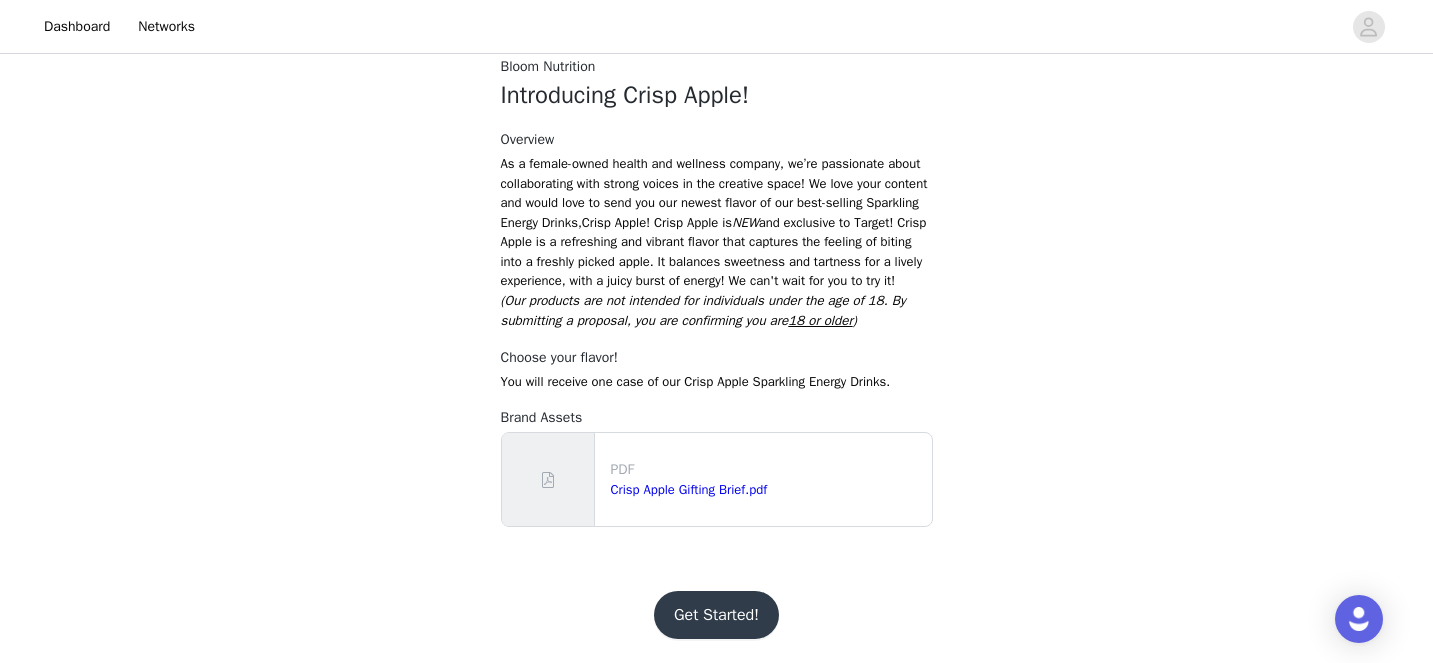 click on "Get Started!" at bounding box center (716, 615) 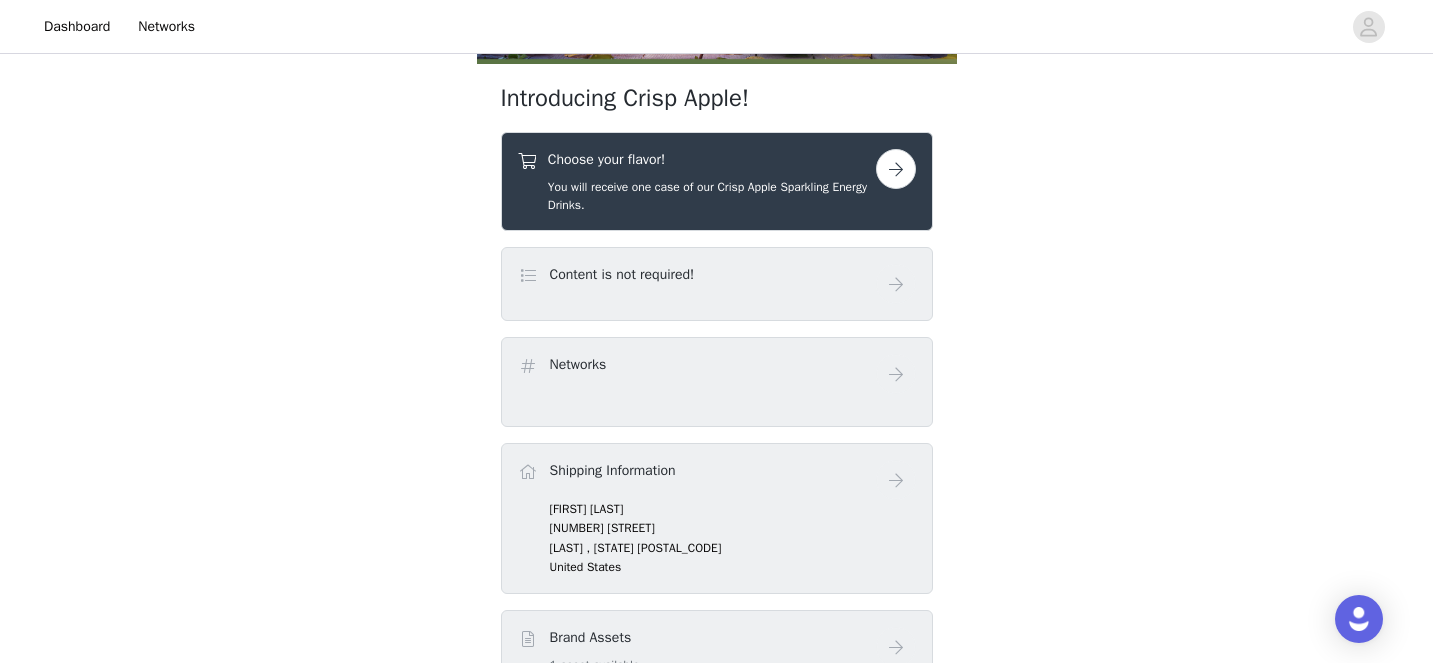scroll, scrollTop: 274, scrollLeft: 0, axis: vertical 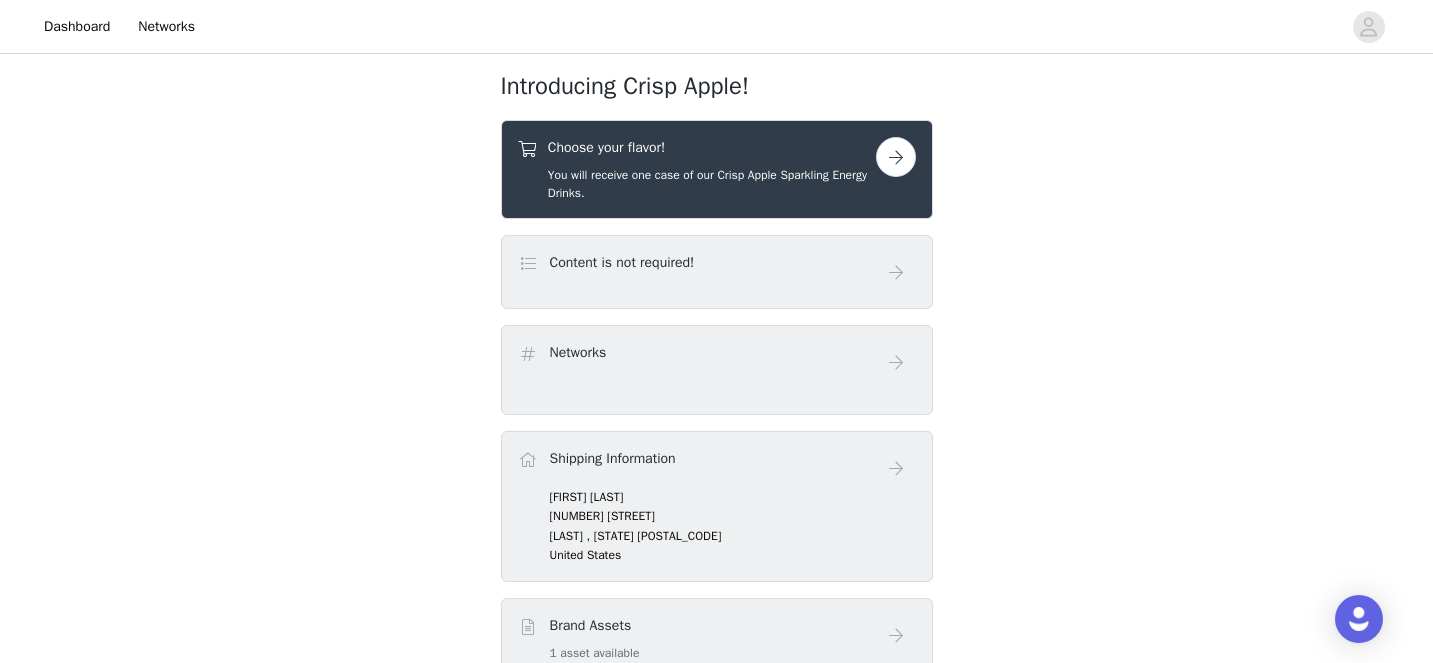 click on "You will receive one case of our Crisp Apple Sparkling Energy Drinks." at bounding box center [712, 184] 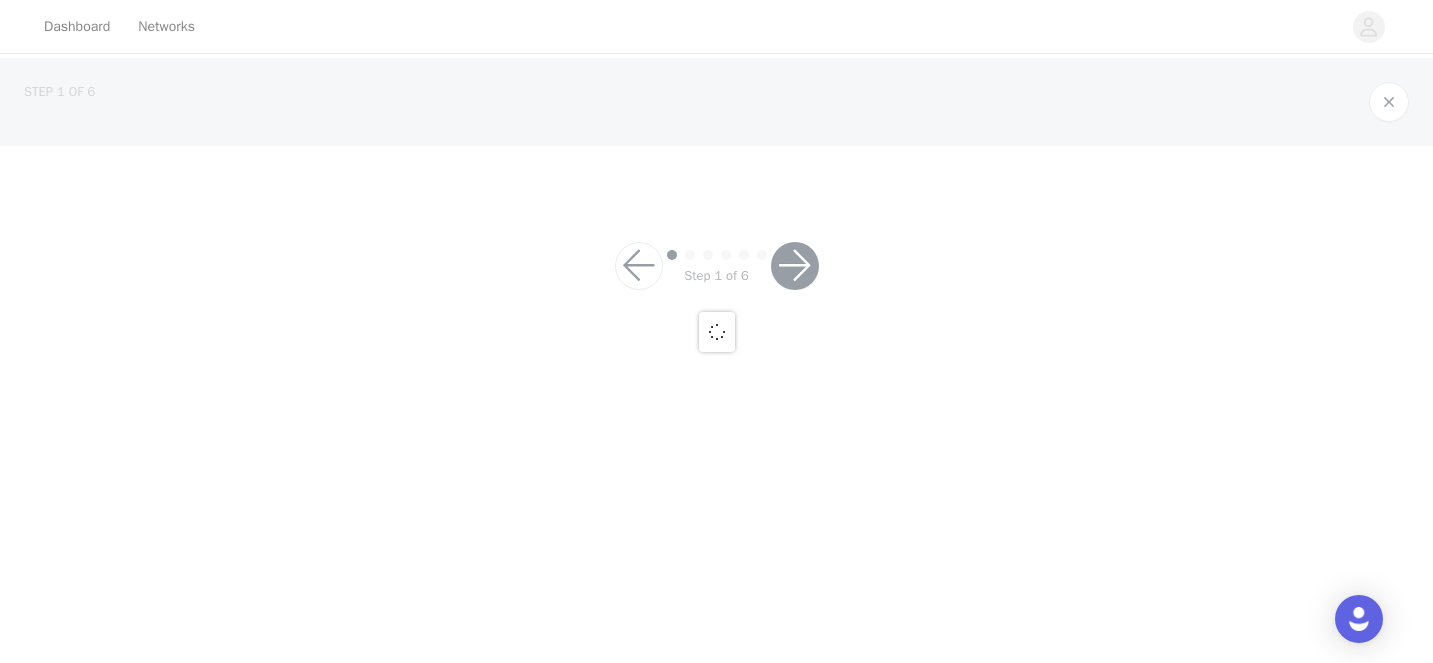 scroll, scrollTop: 0, scrollLeft: 0, axis: both 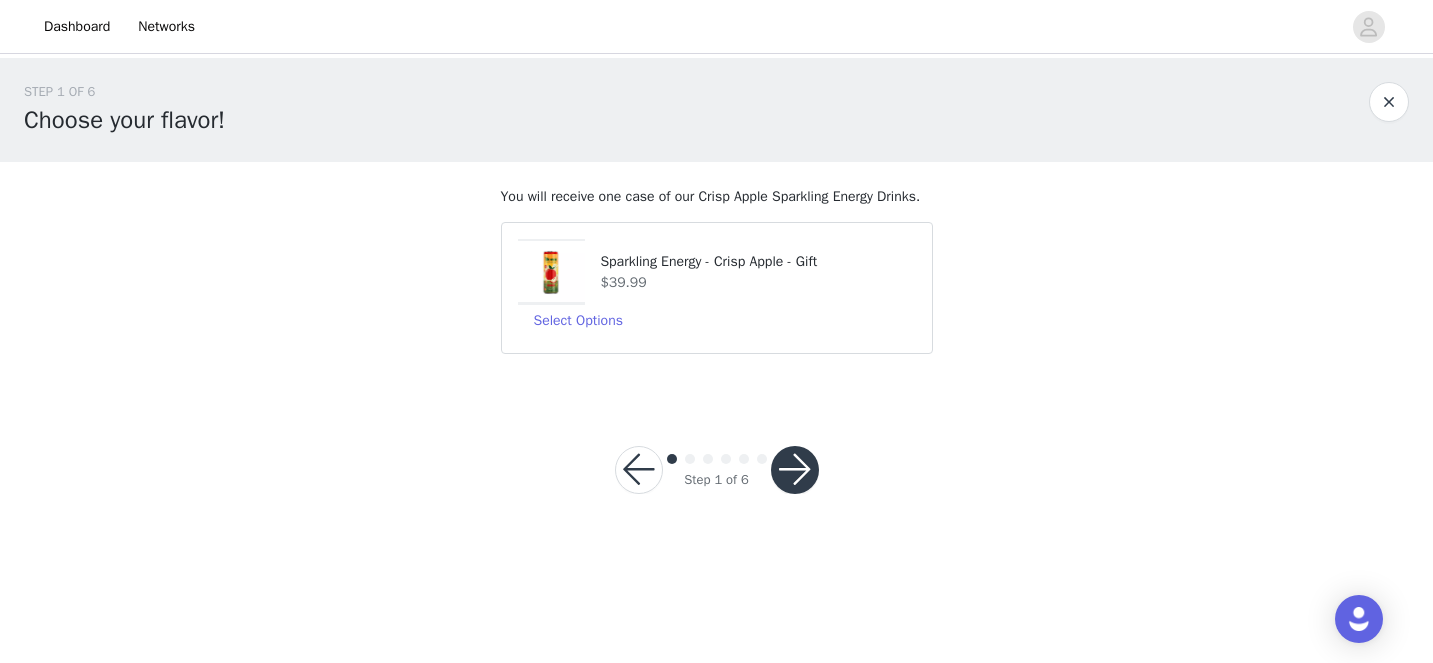 click on "$39.99" at bounding box center [757, 282] 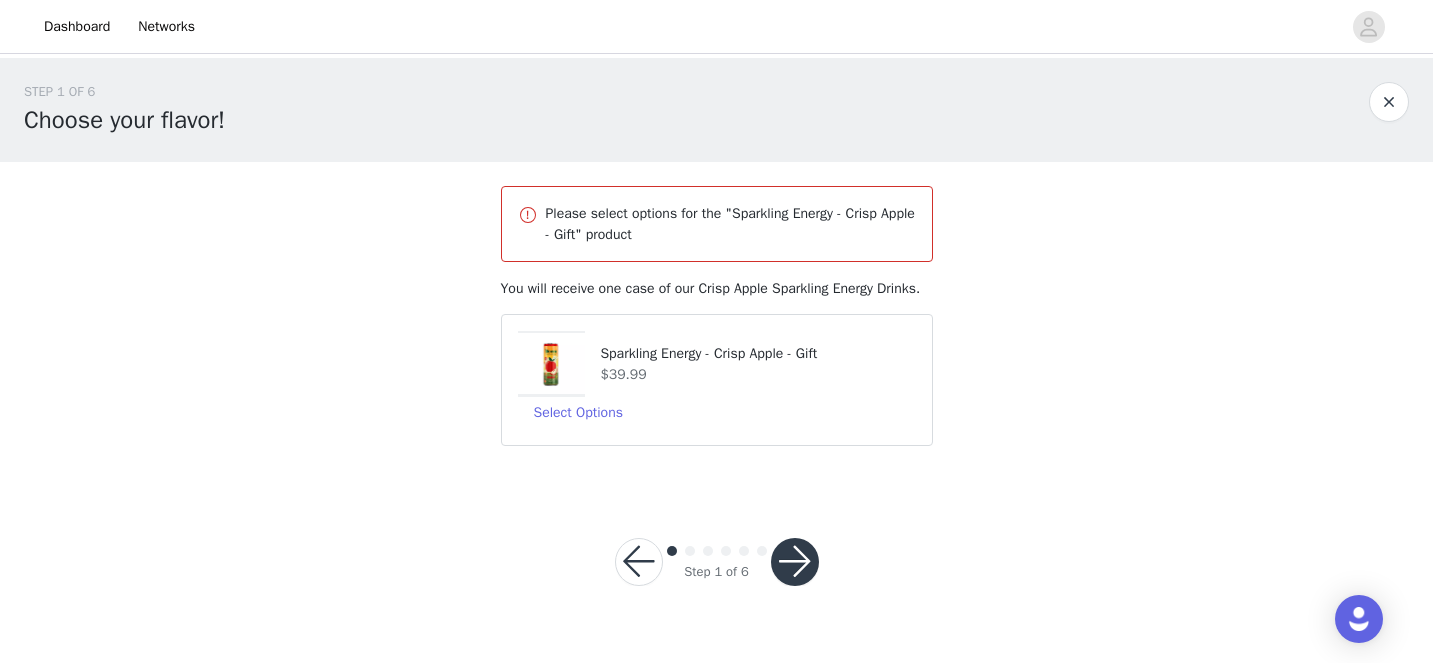 click on "Select Options" at bounding box center [717, 413] 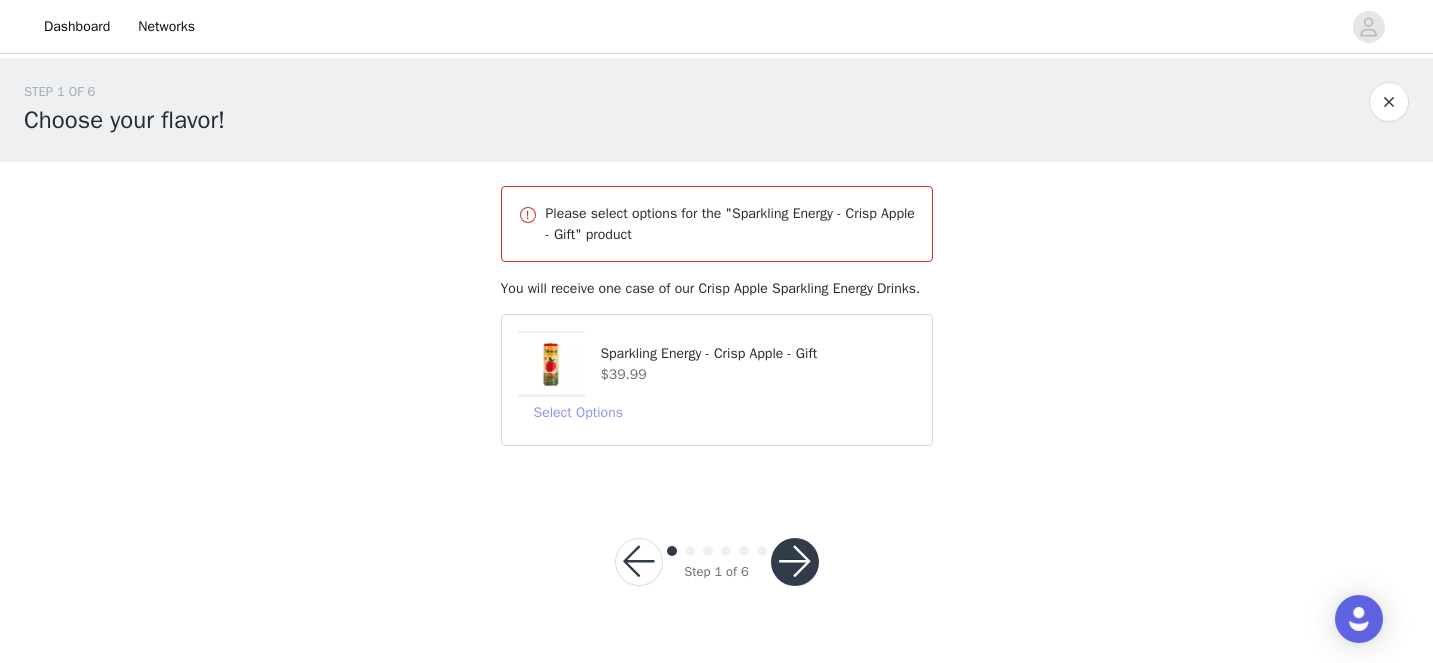 click on "Select Options" at bounding box center (578, 413) 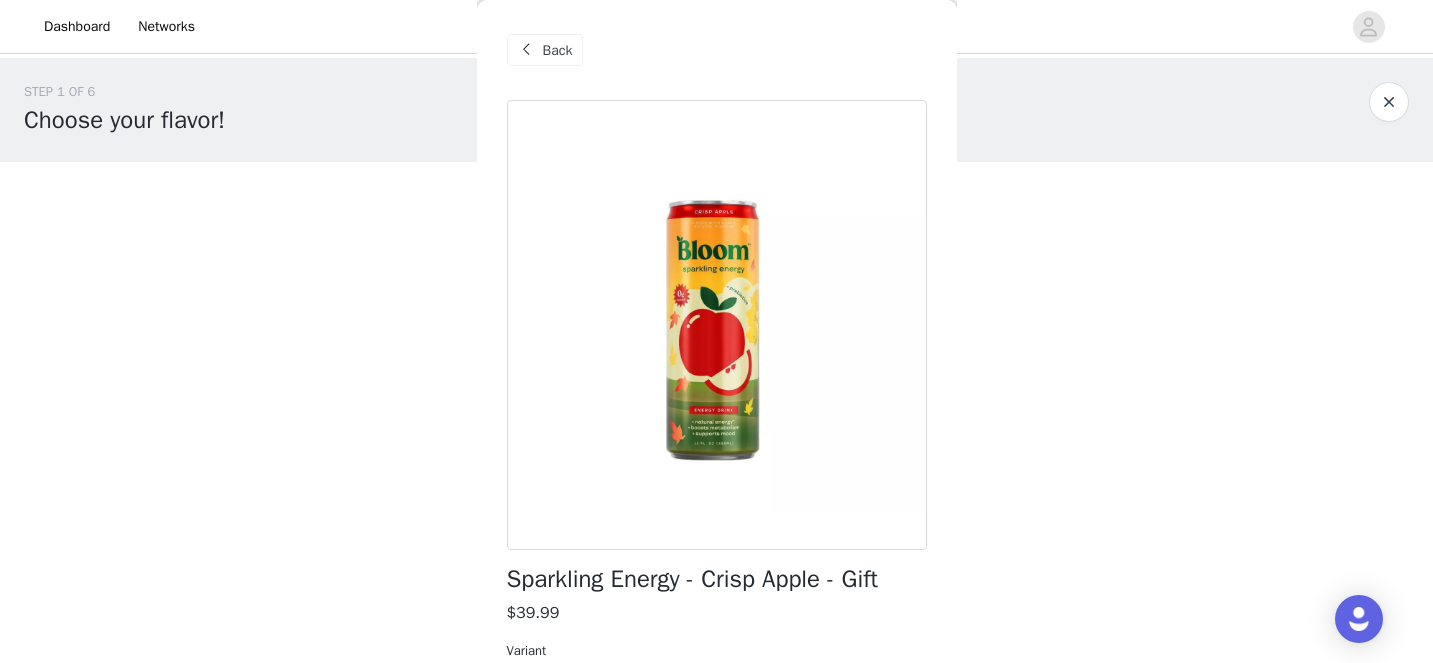 scroll, scrollTop: 123, scrollLeft: 0, axis: vertical 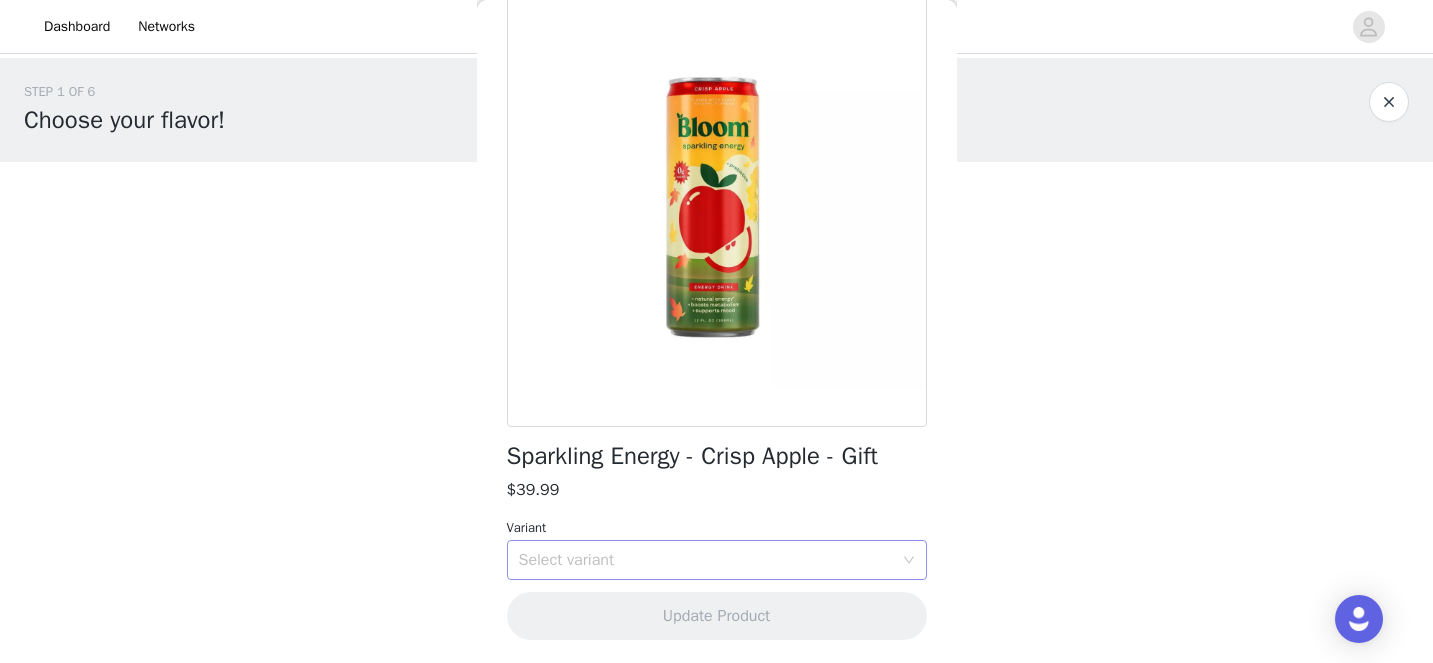 click on "Select variant" at bounding box center (710, 560) 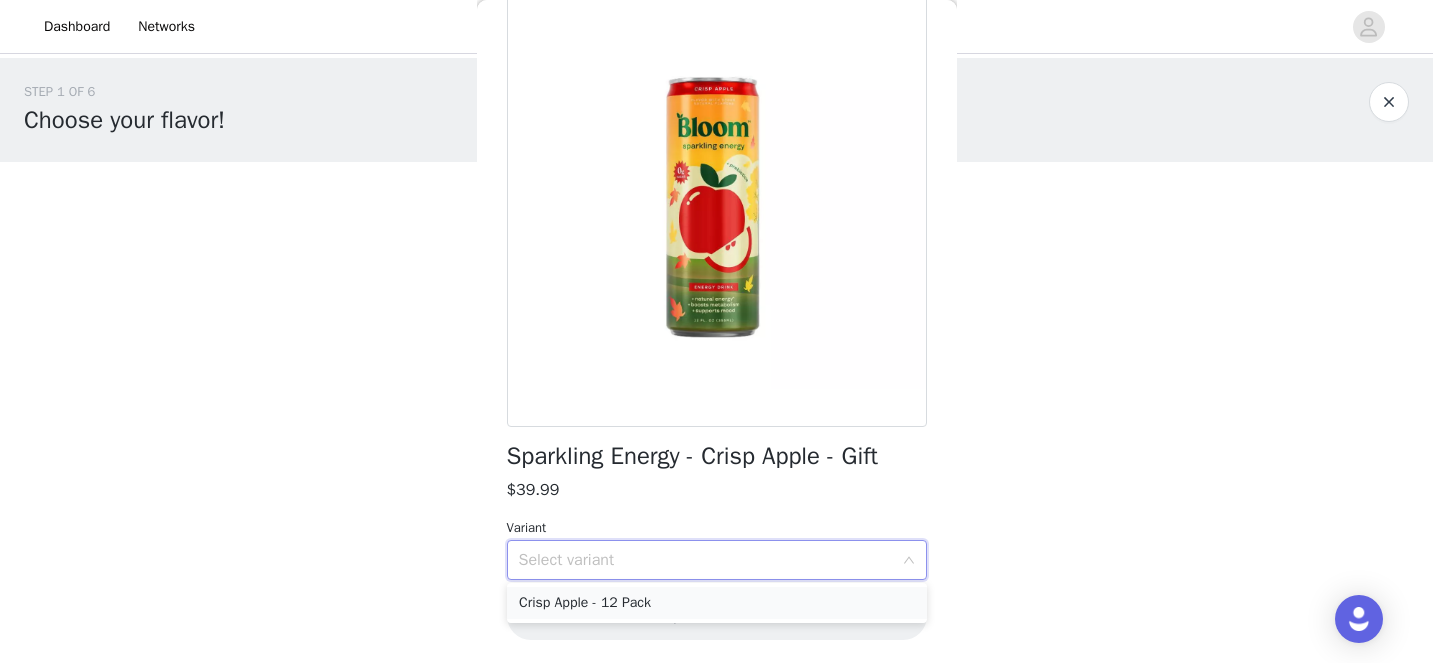 click on "Crisp Apple - 12 Pack" at bounding box center (717, 603) 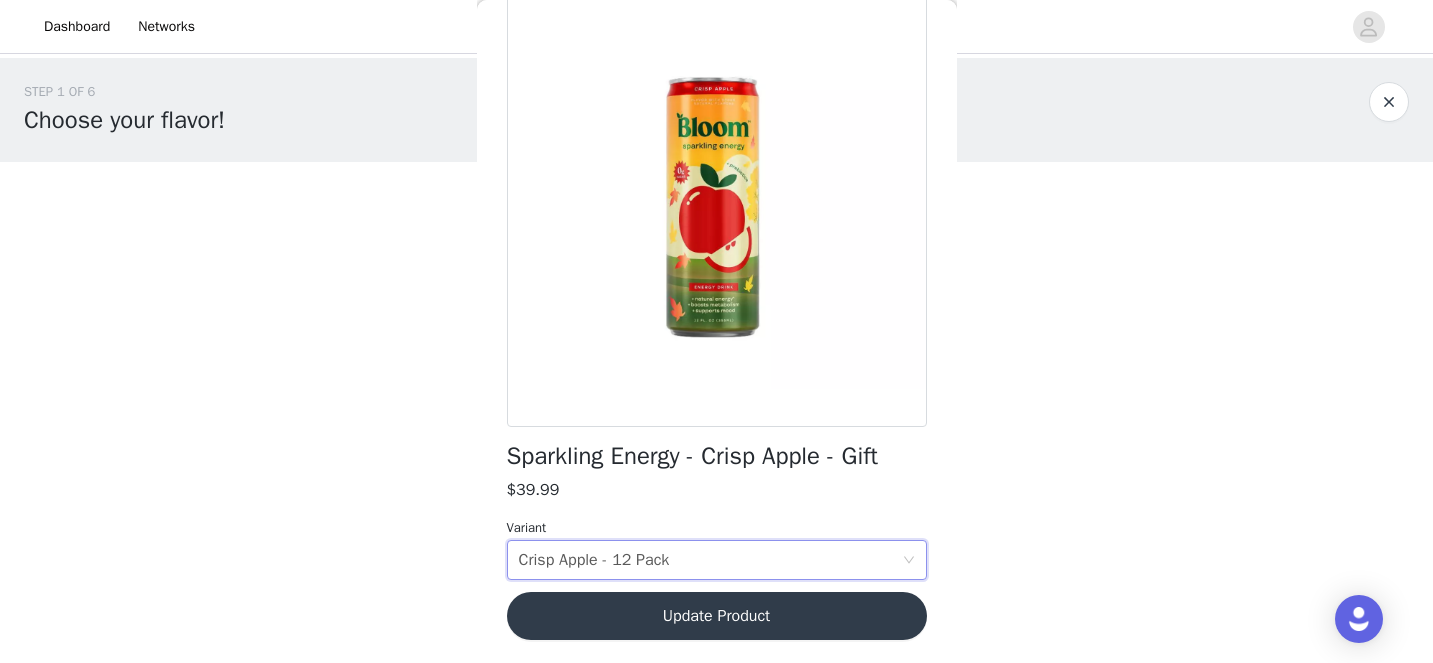 click on "Update Product" at bounding box center [717, 616] 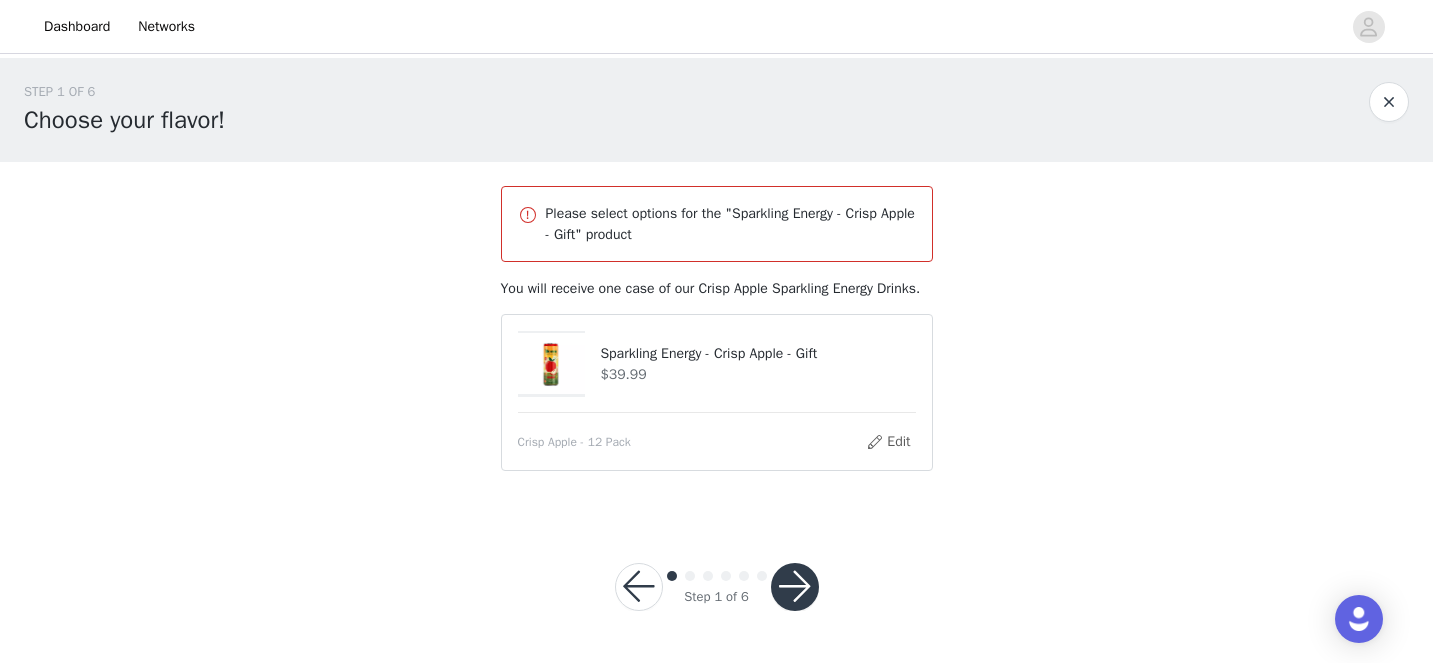 click at bounding box center (795, 587) 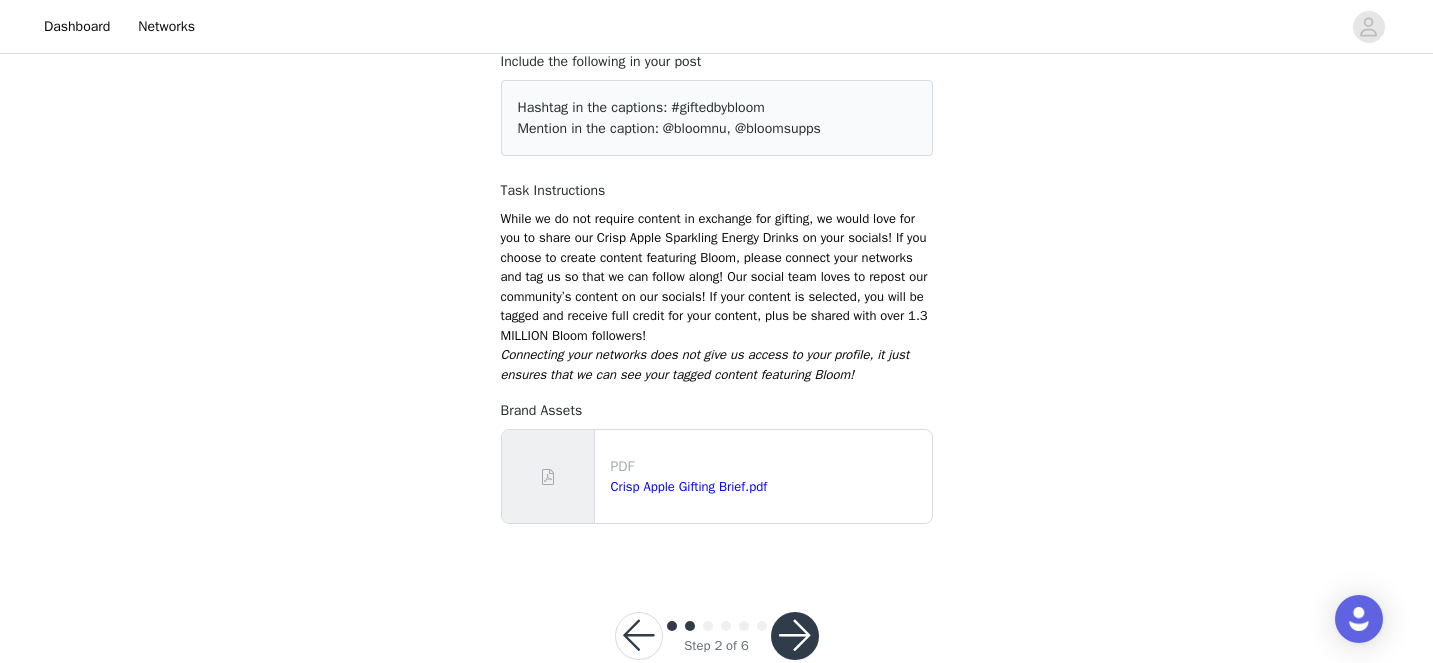 scroll, scrollTop: 180, scrollLeft: 0, axis: vertical 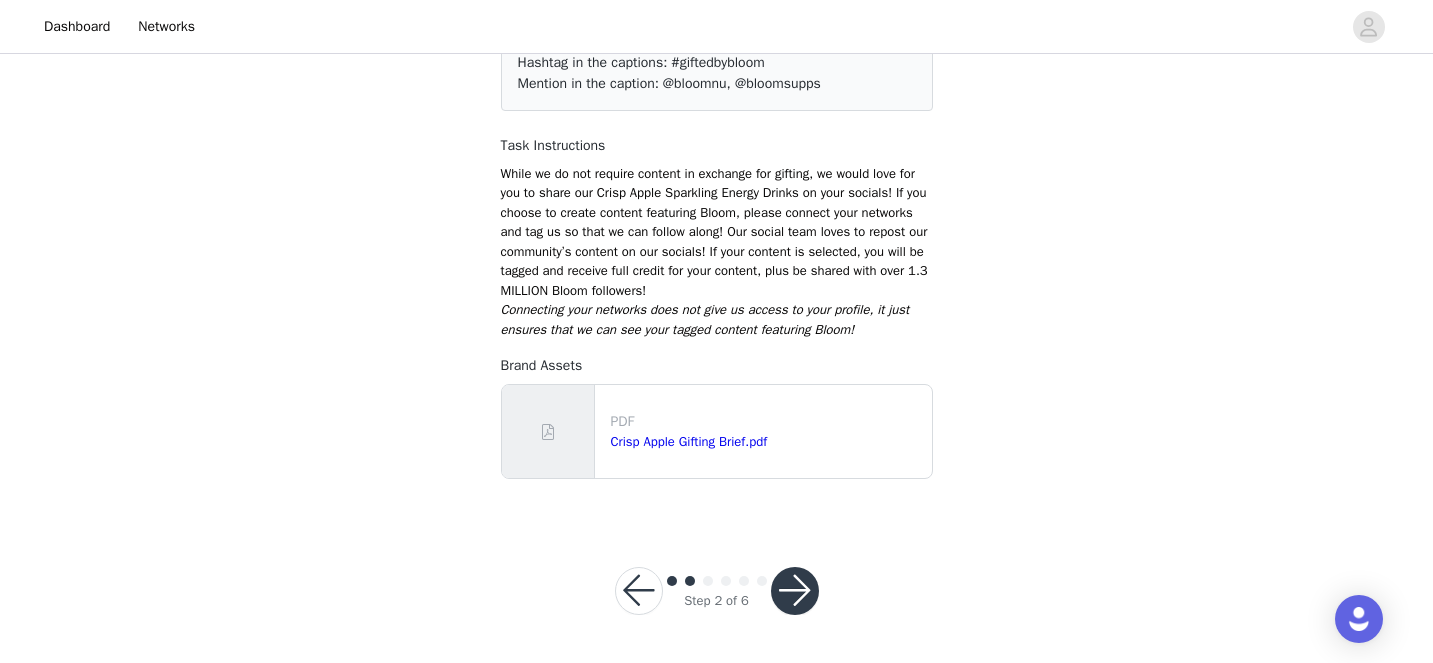 click at bounding box center (795, 591) 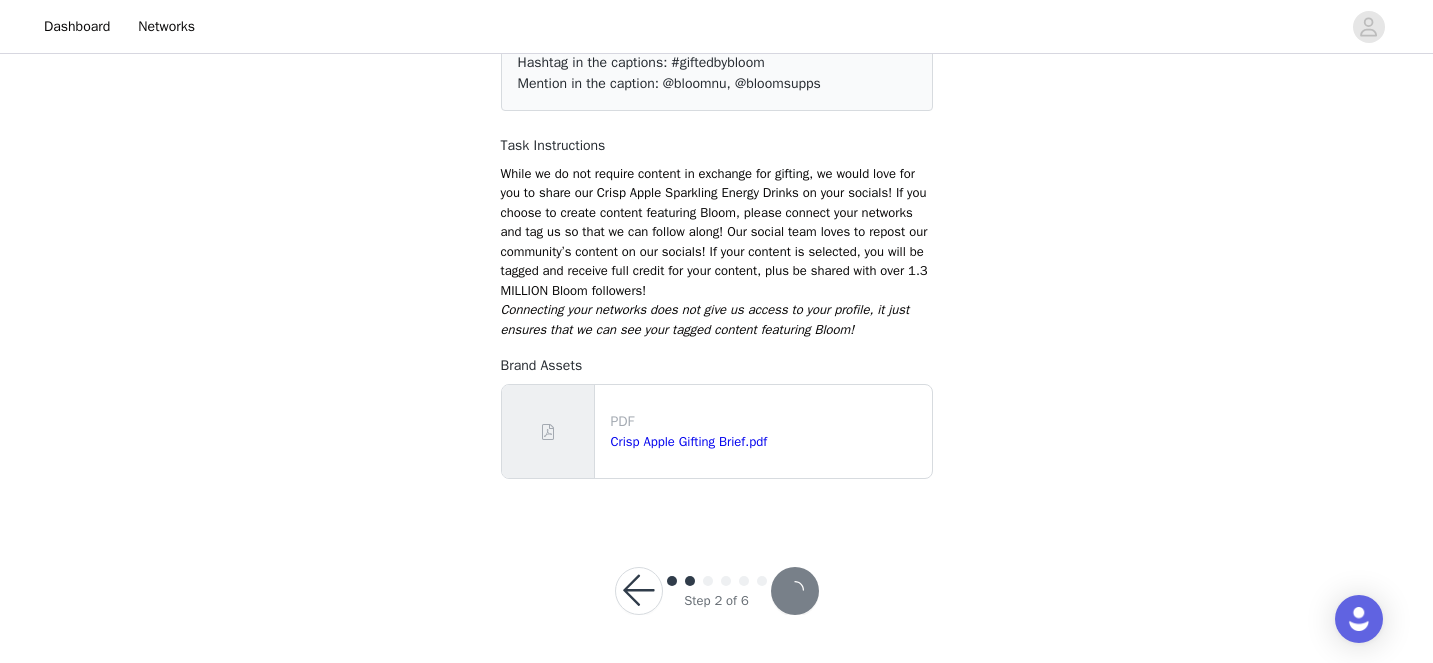 scroll, scrollTop: 0, scrollLeft: 0, axis: both 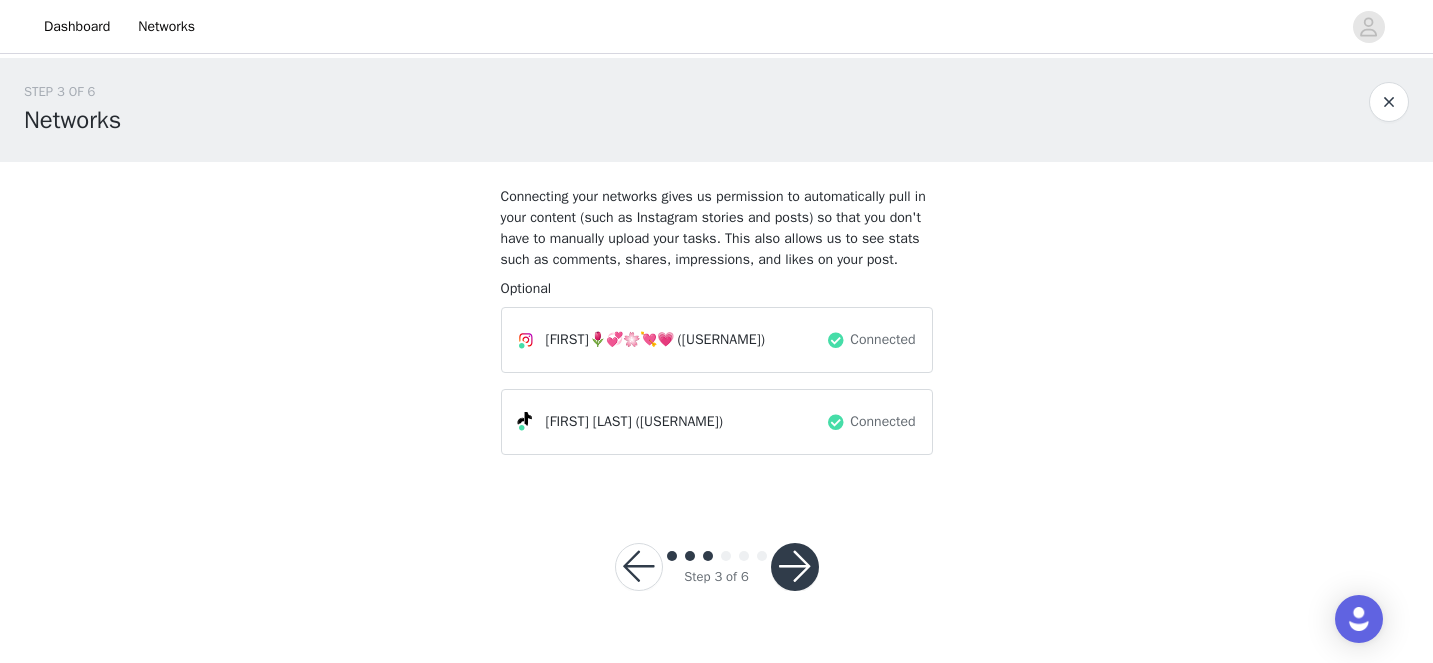 click on "Step 3 of 6" at bounding box center (717, 567) 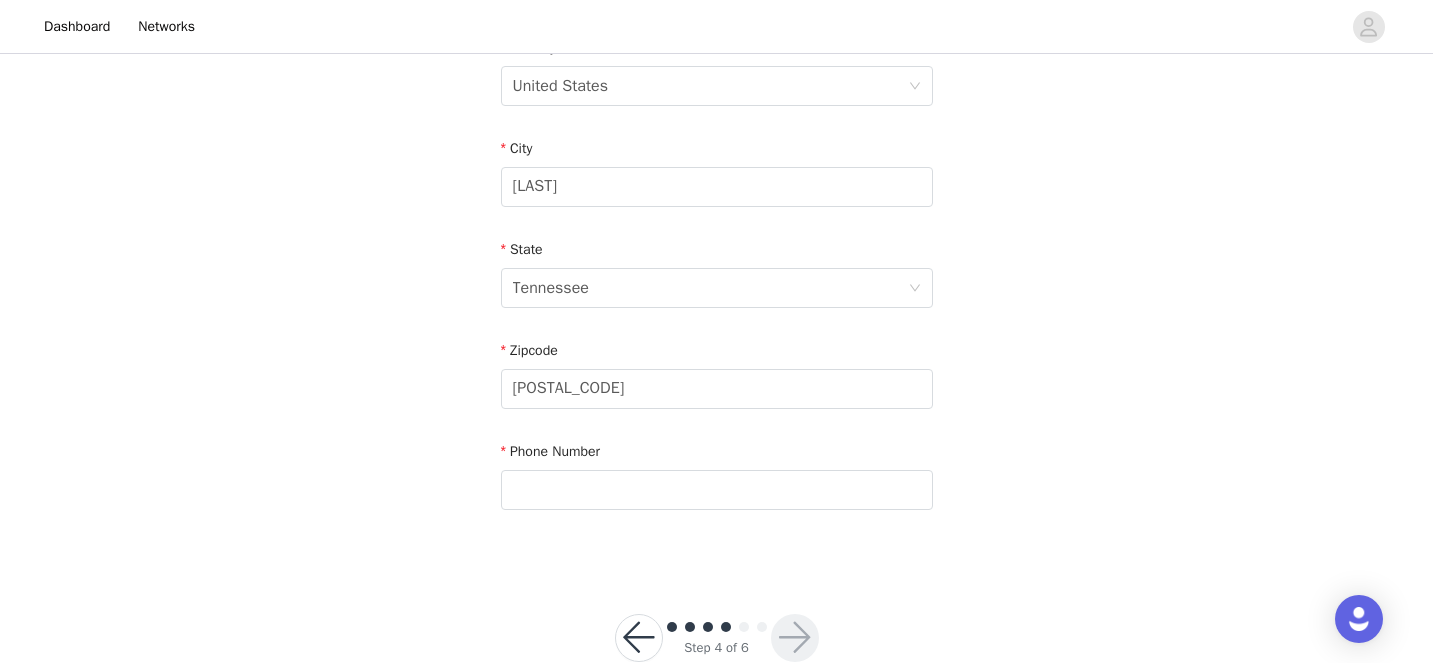 scroll, scrollTop: 700, scrollLeft: 0, axis: vertical 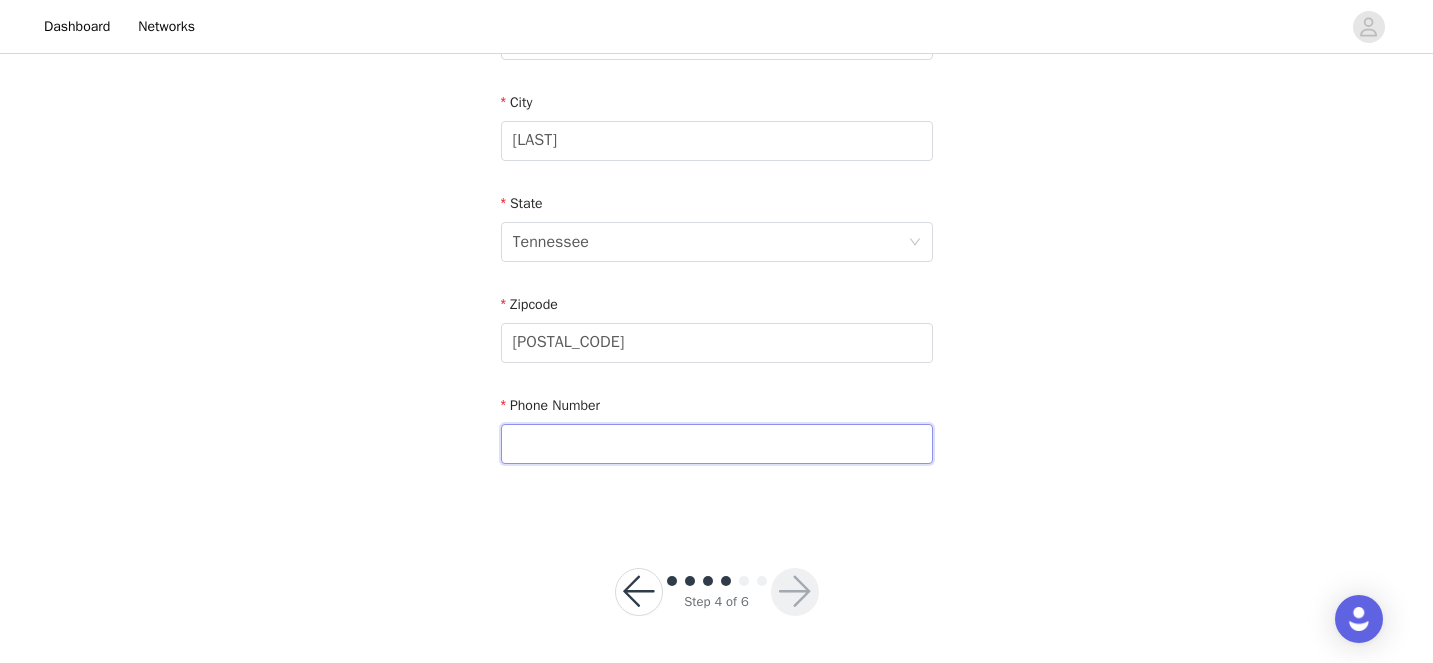 click at bounding box center [717, 444] 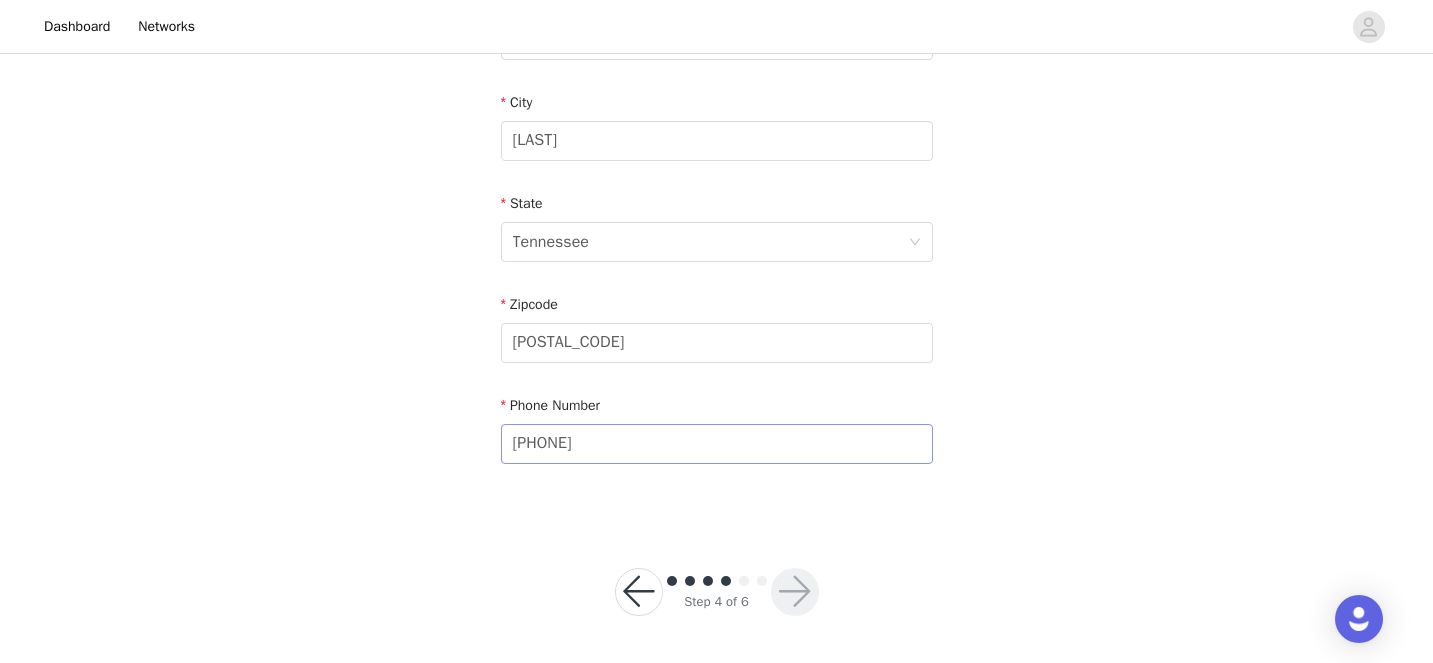 type on "[EMAIL]" 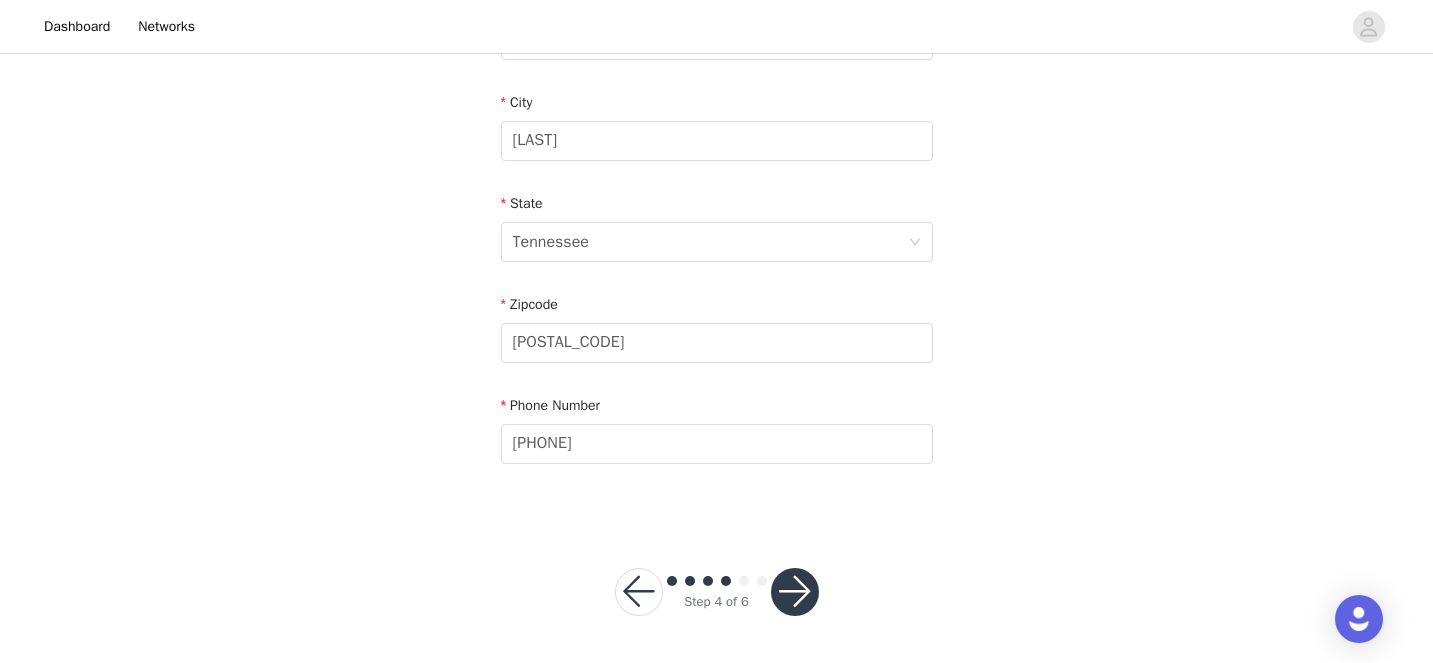click at bounding box center (795, 592) 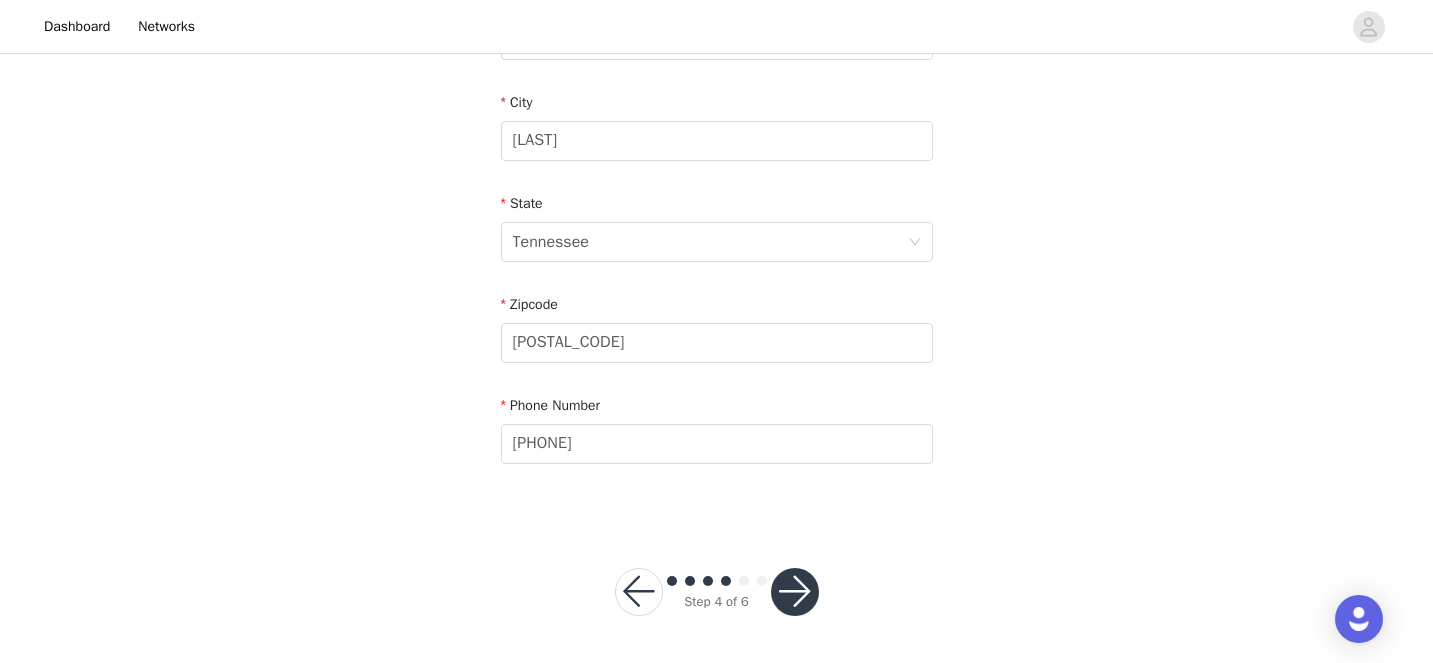 scroll, scrollTop: 0, scrollLeft: 0, axis: both 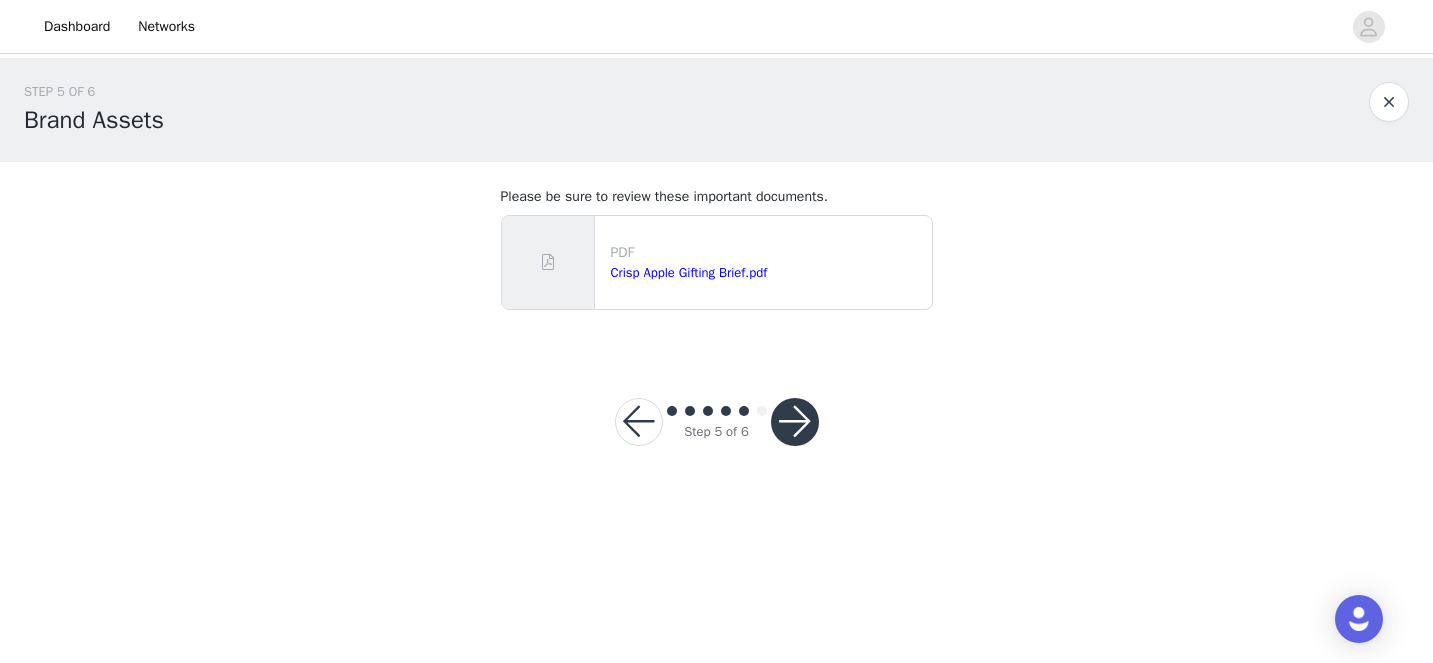 click at bounding box center [795, 422] 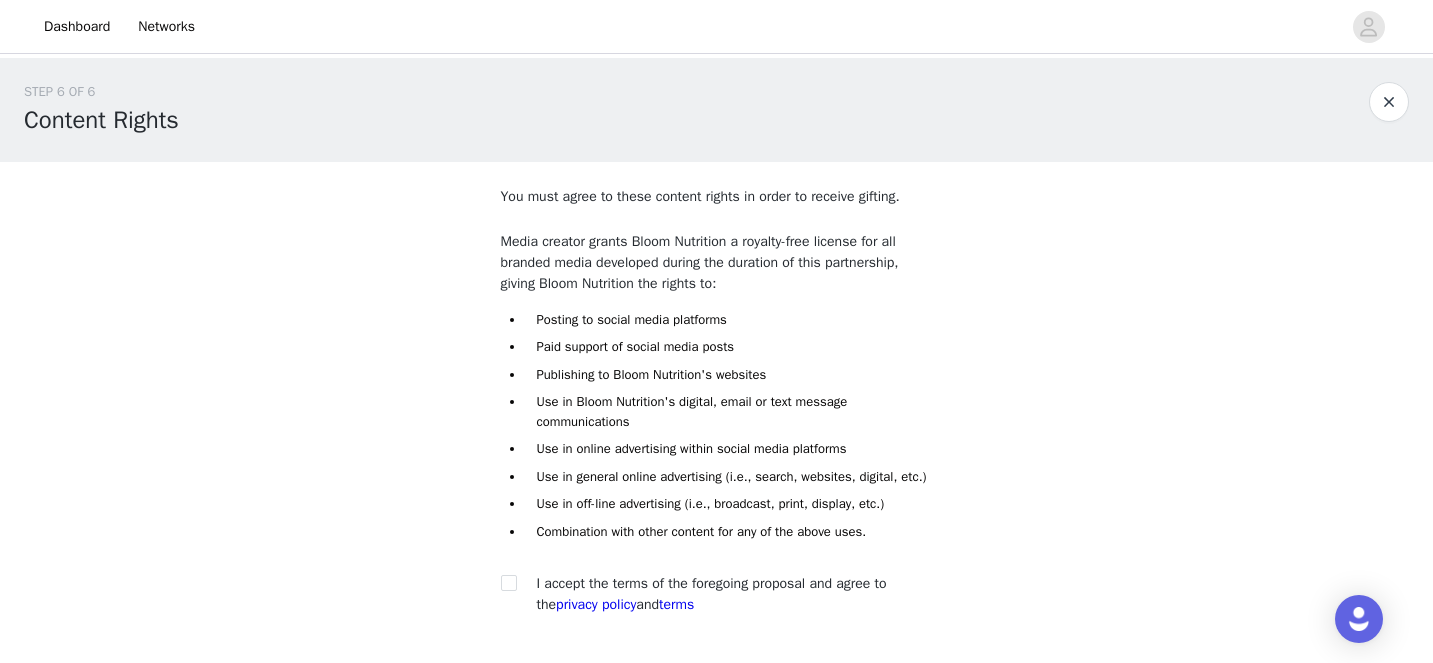 scroll, scrollTop: 171, scrollLeft: 0, axis: vertical 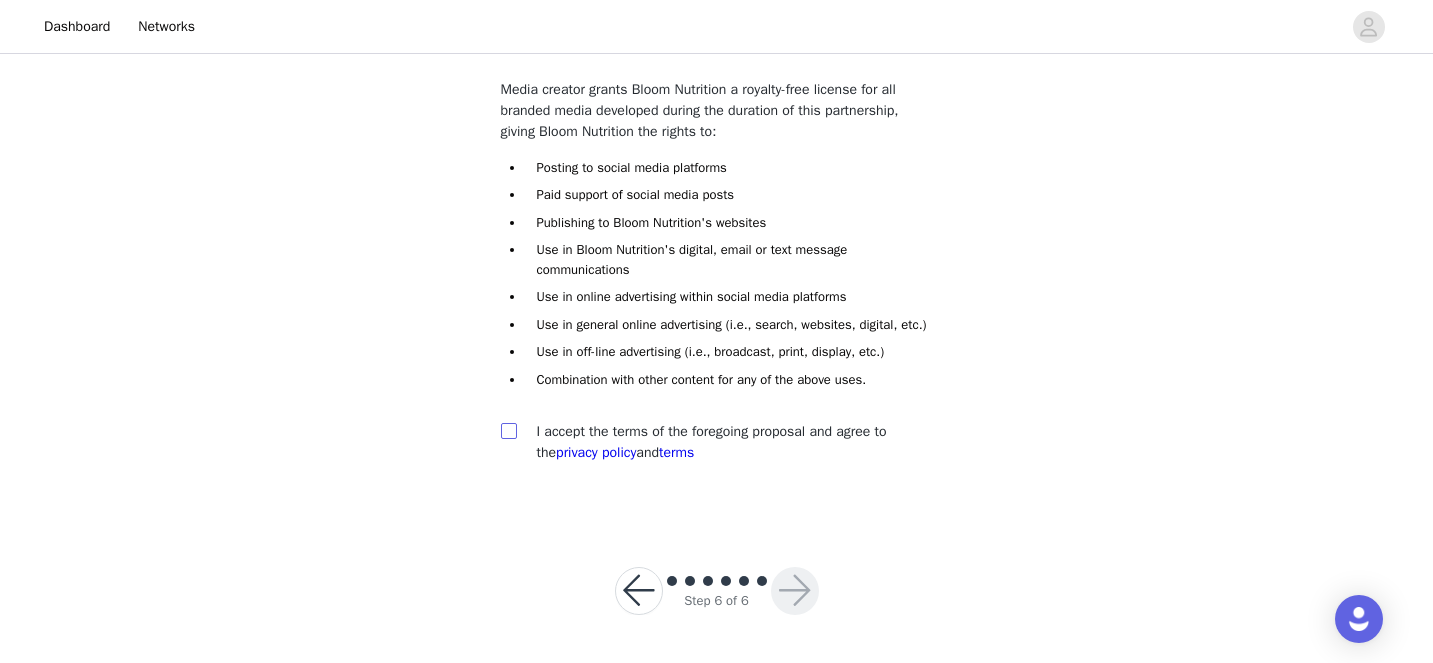 click at bounding box center [508, 430] 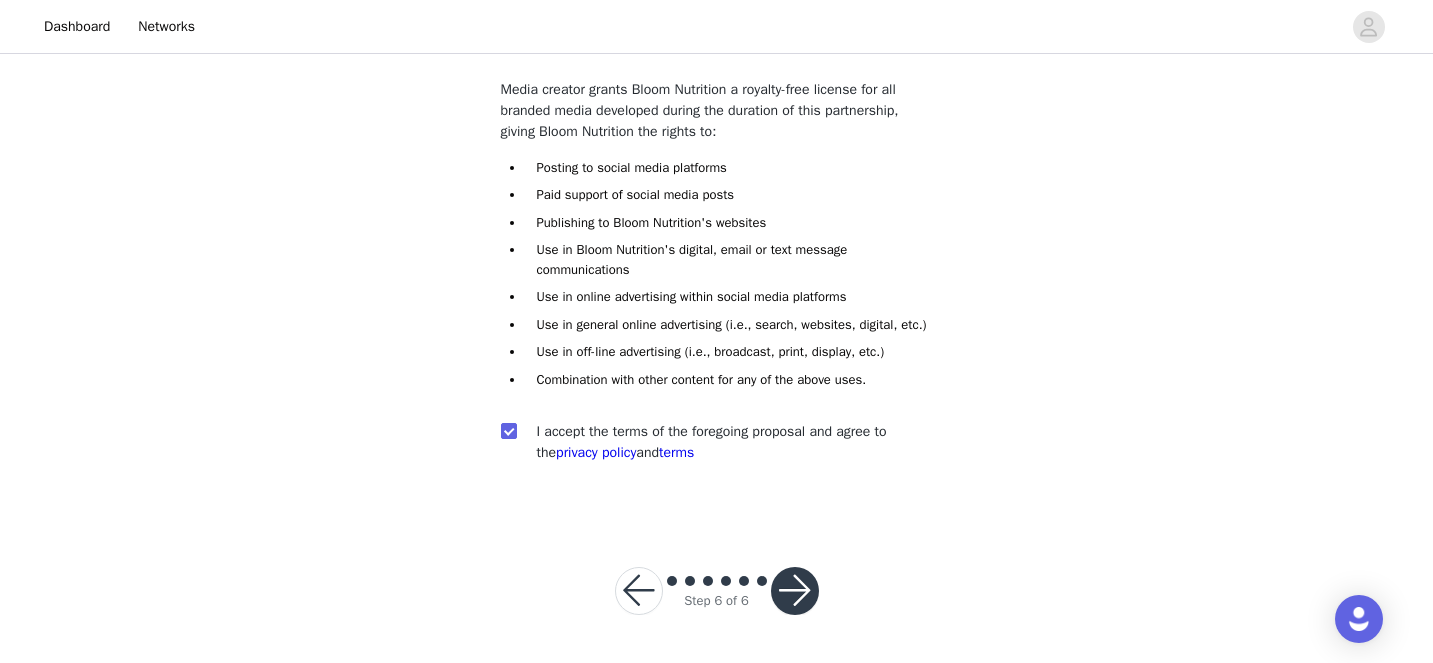 click at bounding box center (795, 591) 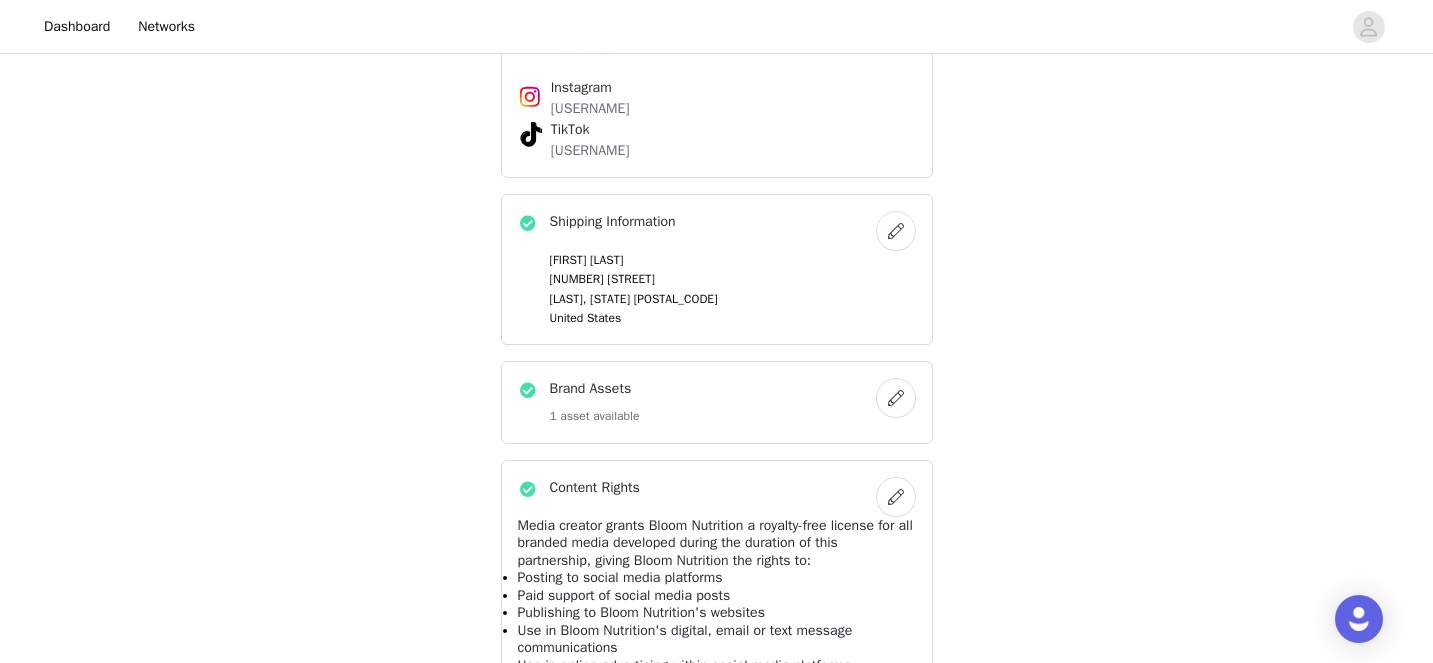 scroll, scrollTop: 1018, scrollLeft: 0, axis: vertical 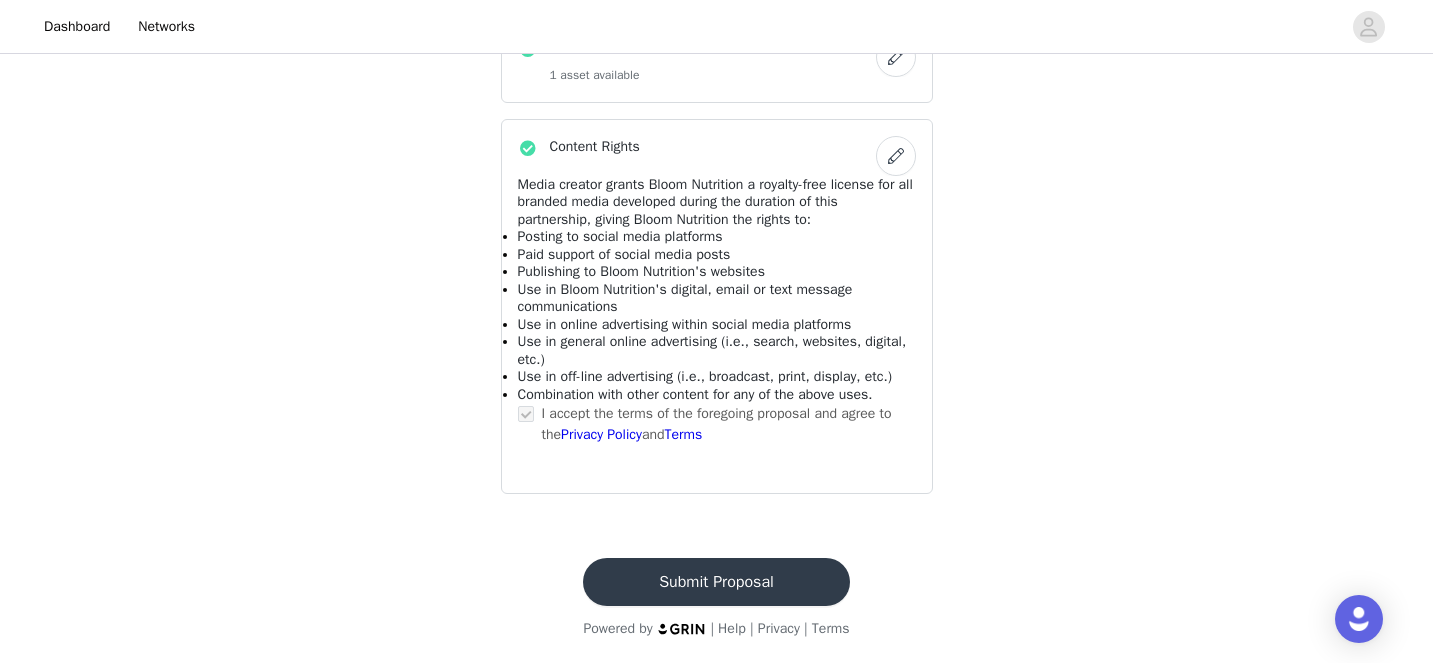 click on "Submit Proposal" at bounding box center (716, 582) 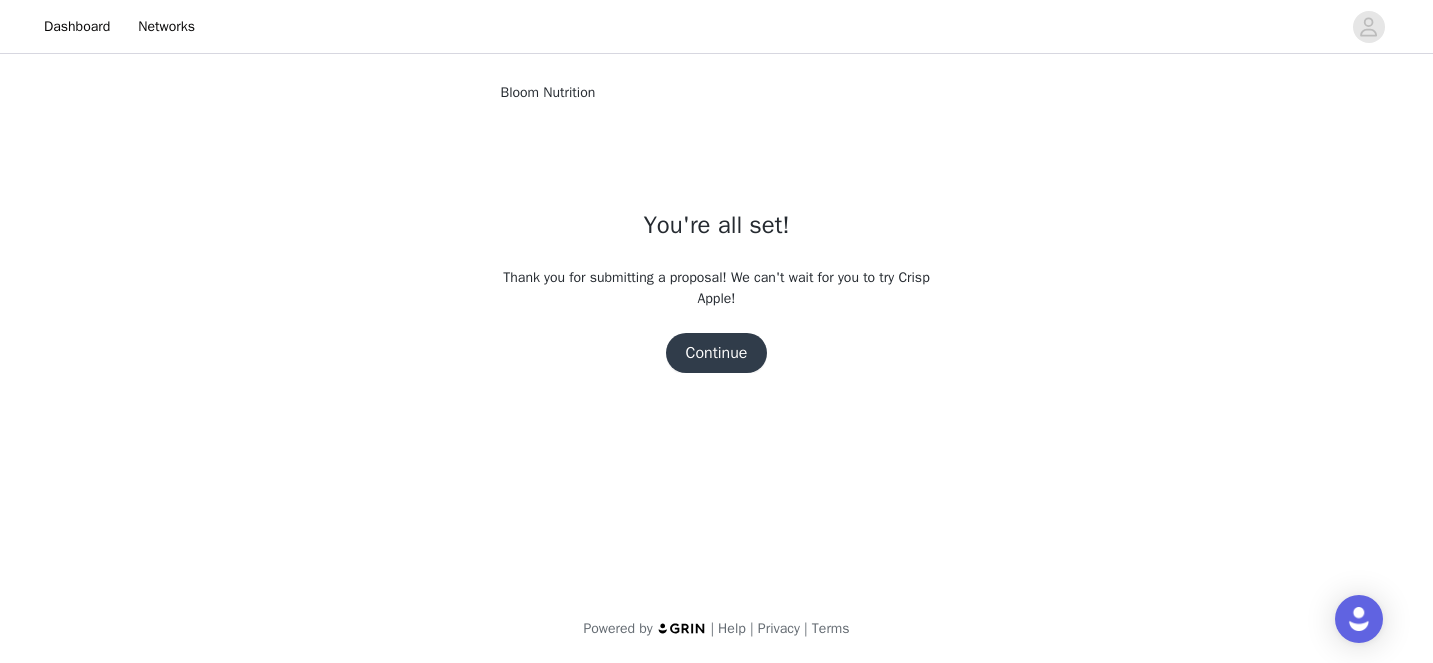scroll, scrollTop: 0, scrollLeft: 0, axis: both 